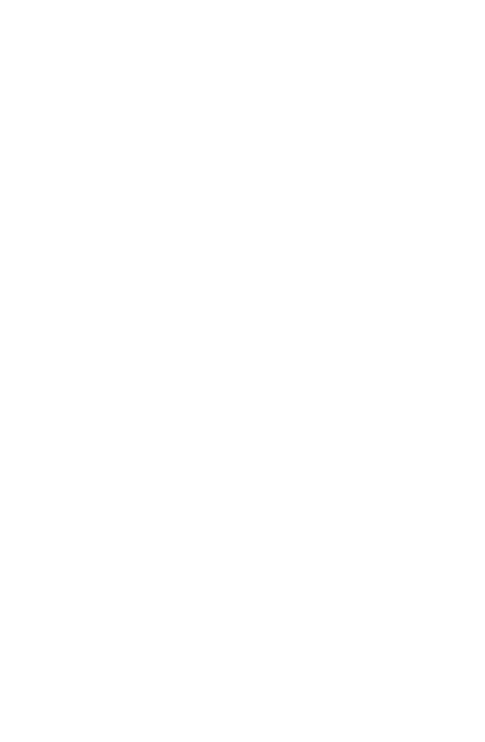 scroll, scrollTop: 0, scrollLeft: 0, axis: both 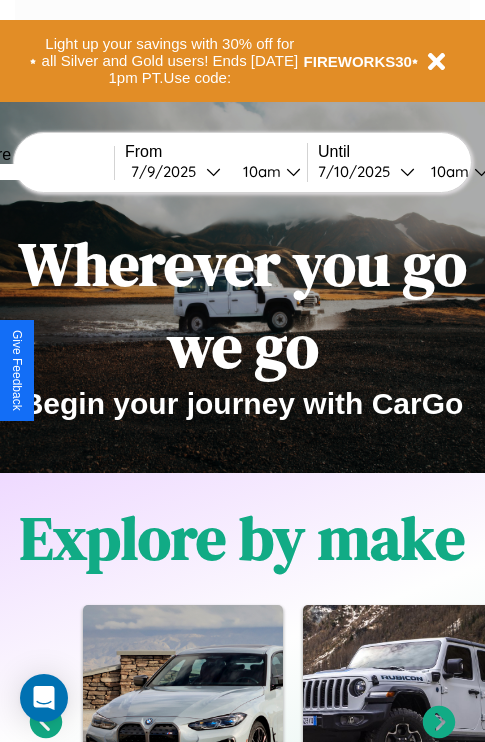 click at bounding box center [39, 172] 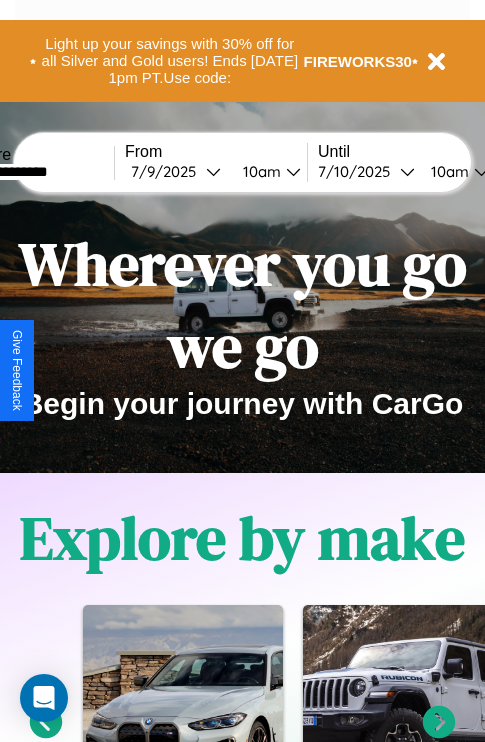 type on "**********" 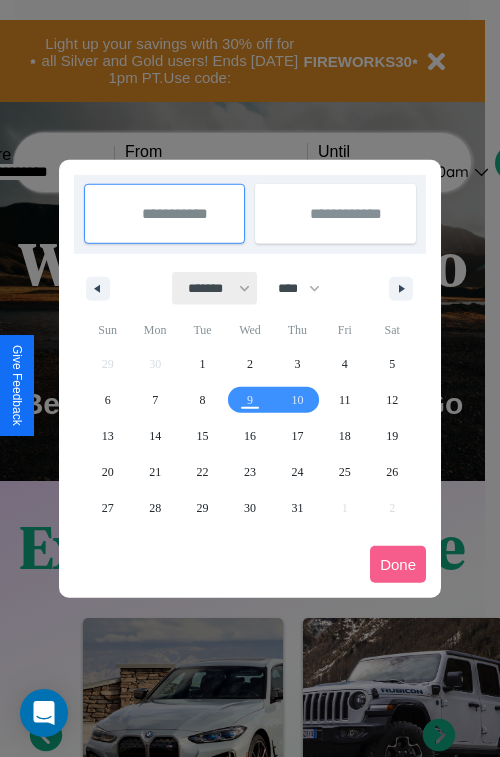 click on "******* ******** ***** ***** *** **** **** ****** ********* ******* ******** ********" at bounding box center [215, 288] 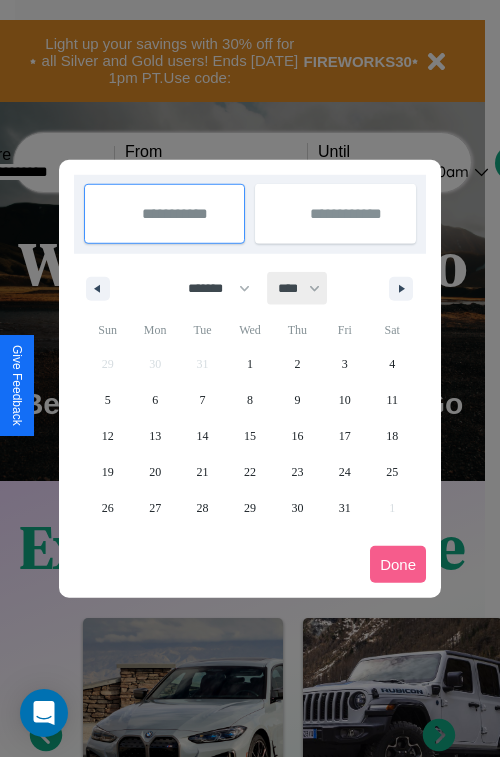 click on "**** **** **** **** **** **** **** **** **** **** **** **** **** **** **** **** **** **** **** **** **** **** **** **** **** **** **** **** **** **** **** **** **** **** **** **** **** **** **** **** **** **** **** **** **** **** **** **** **** **** **** **** **** **** **** **** **** **** **** **** **** **** **** **** **** **** **** **** **** **** **** **** **** **** **** **** **** **** **** **** **** **** **** **** **** **** **** **** **** **** **** **** **** **** **** **** **** **** **** **** **** **** **** **** **** **** **** **** **** **** **** **** **** **** **** **** **** **** **** **** ****" at bounding box center [298, 288] 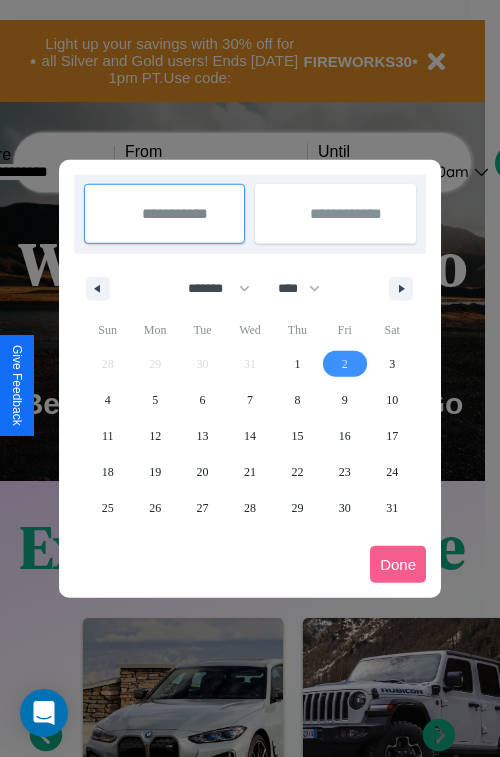 click on "2" at bounding box center (345, 364) 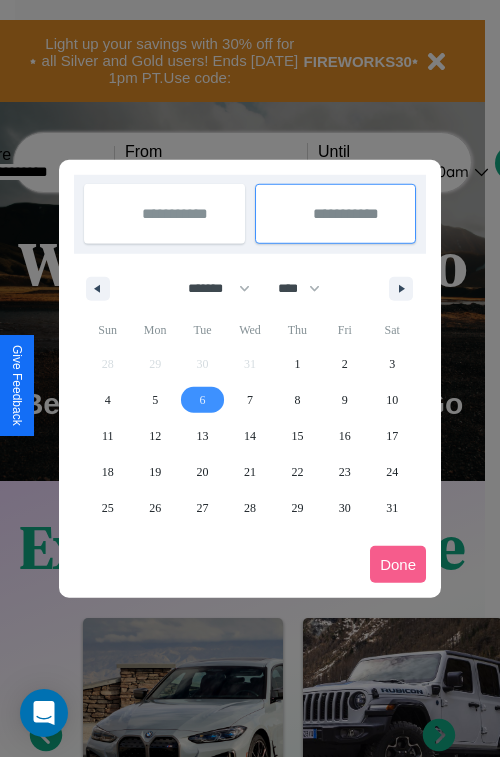 click on "6" at bounding box center [203, 400] 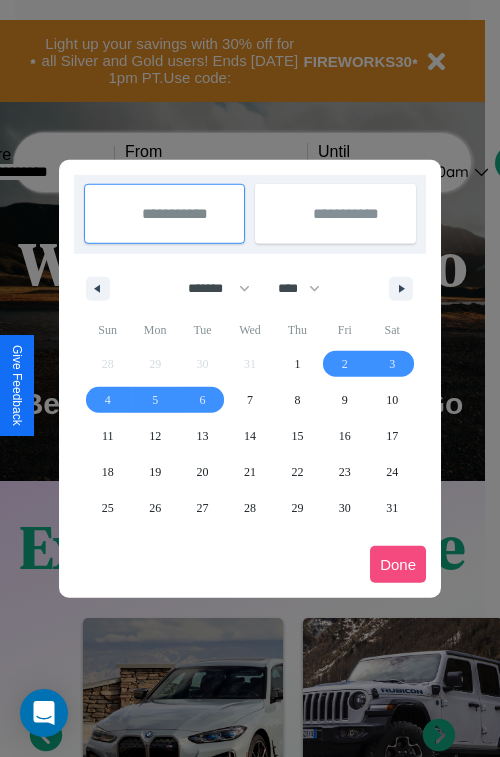 click on "Done" at bounding box center (398, 564) 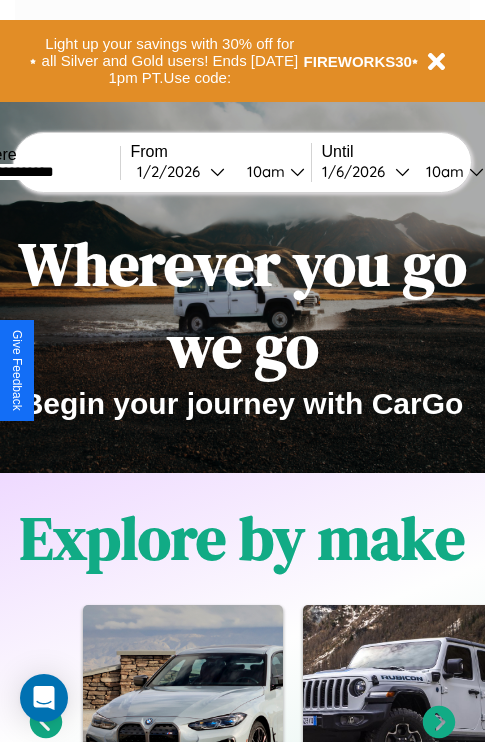 scroll, scrollTop: 0, scrollLeft: 66, axis: horizontal 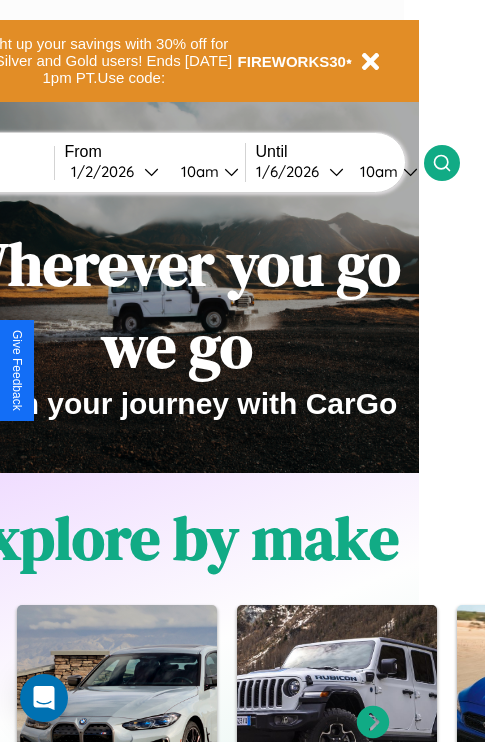 click 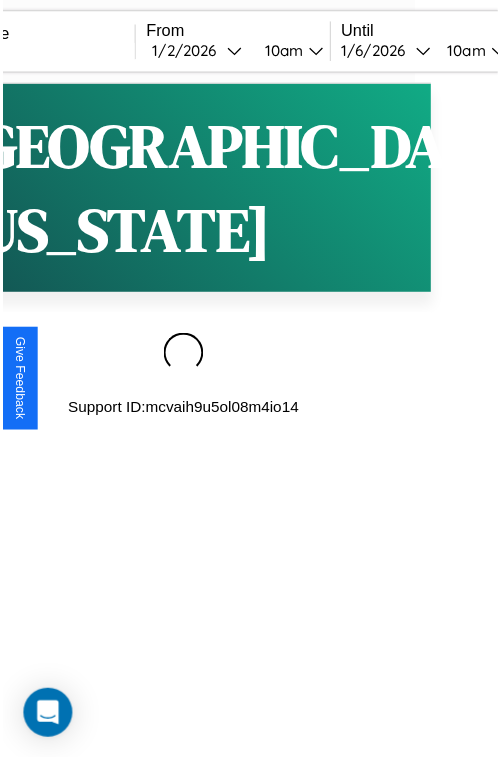 scroll, scrollTop: 0, scrollLeft: 0, axis: both 